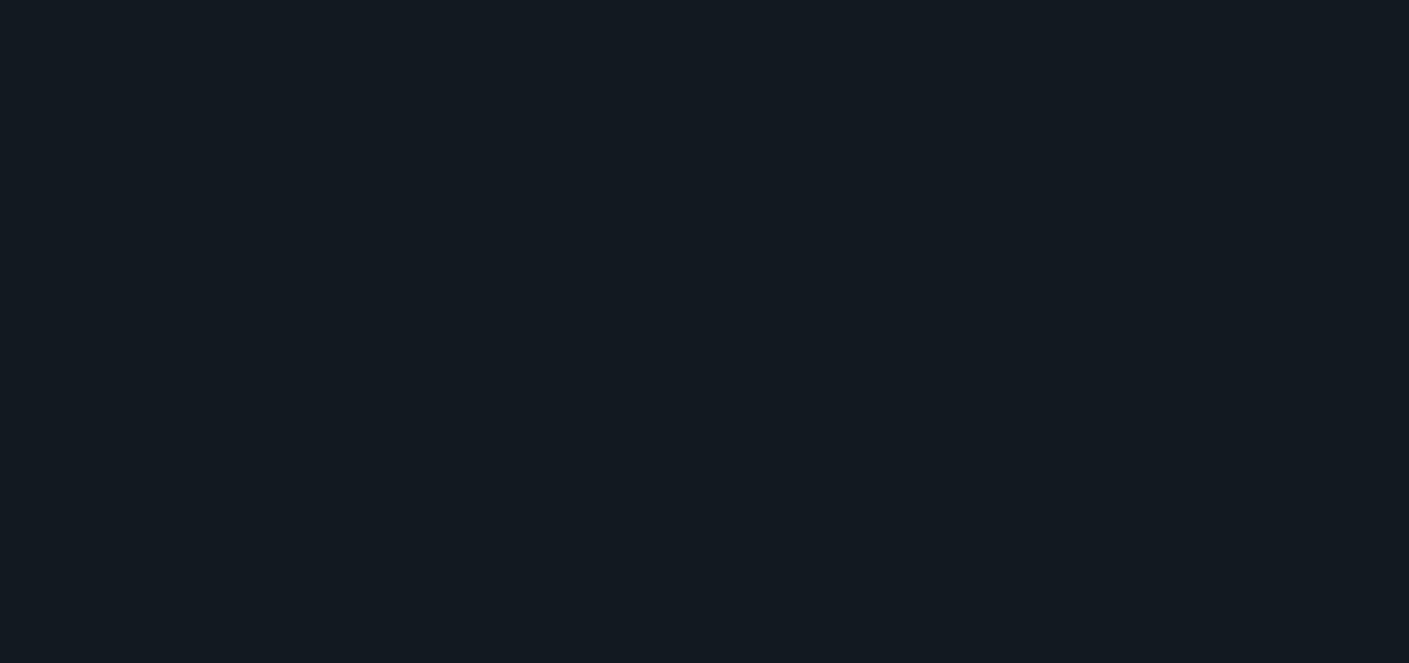 scroll, scrollTop: 0, scrollLeft: 0, axis: both 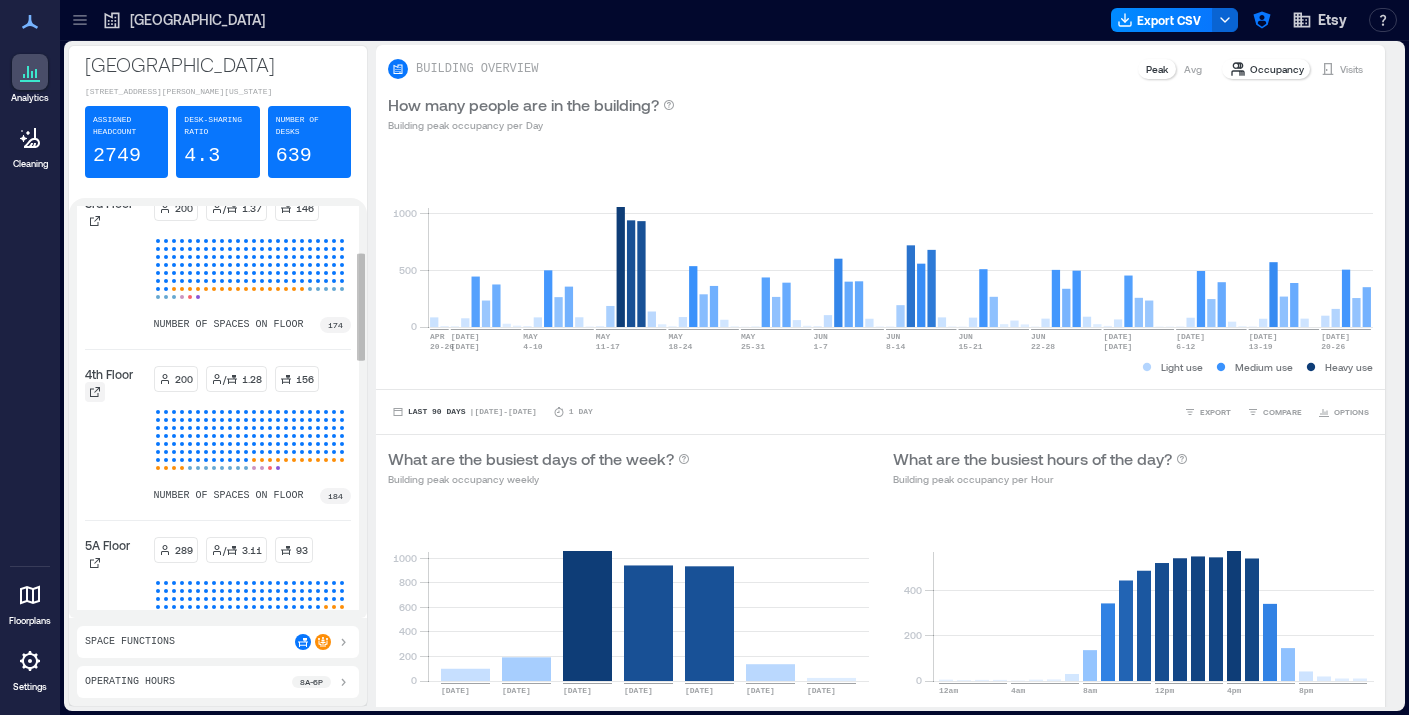 click 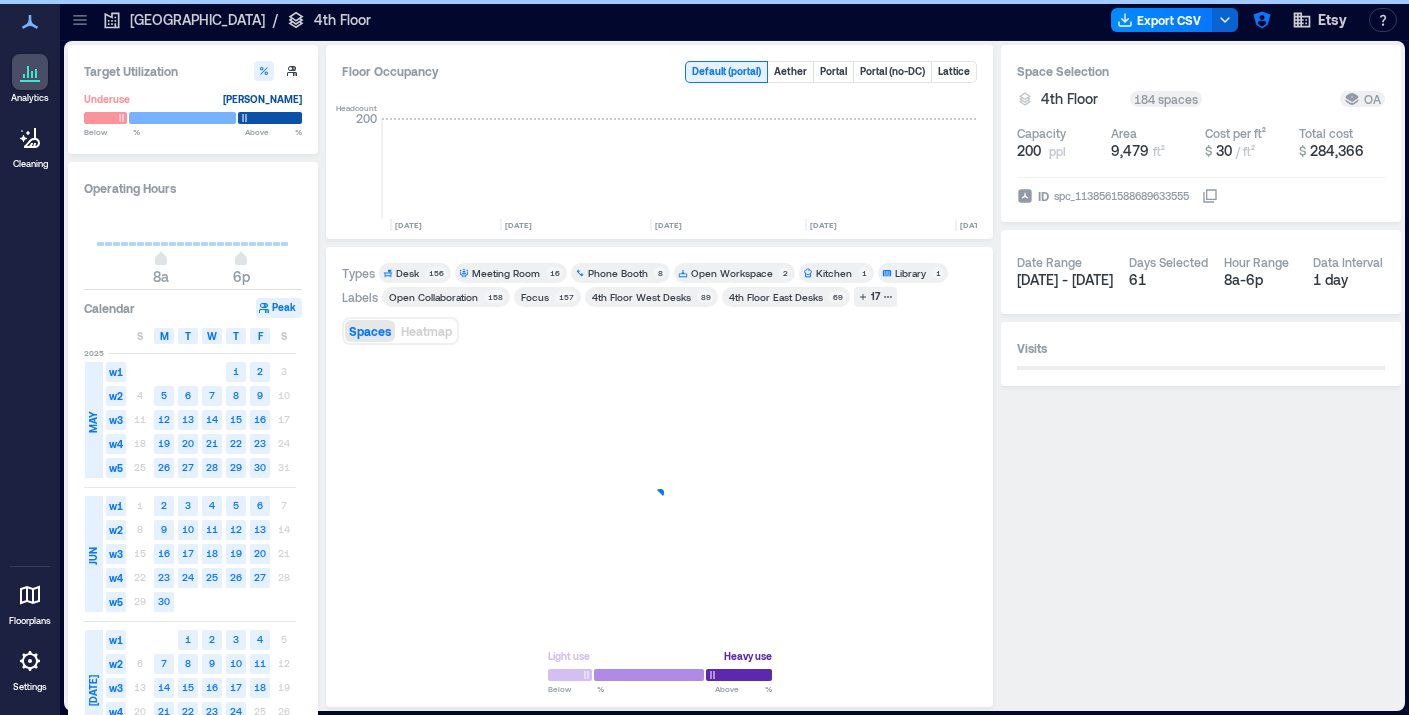 scroll, scrollTop: 0, scrollLeft: 2993, axis: horizontal 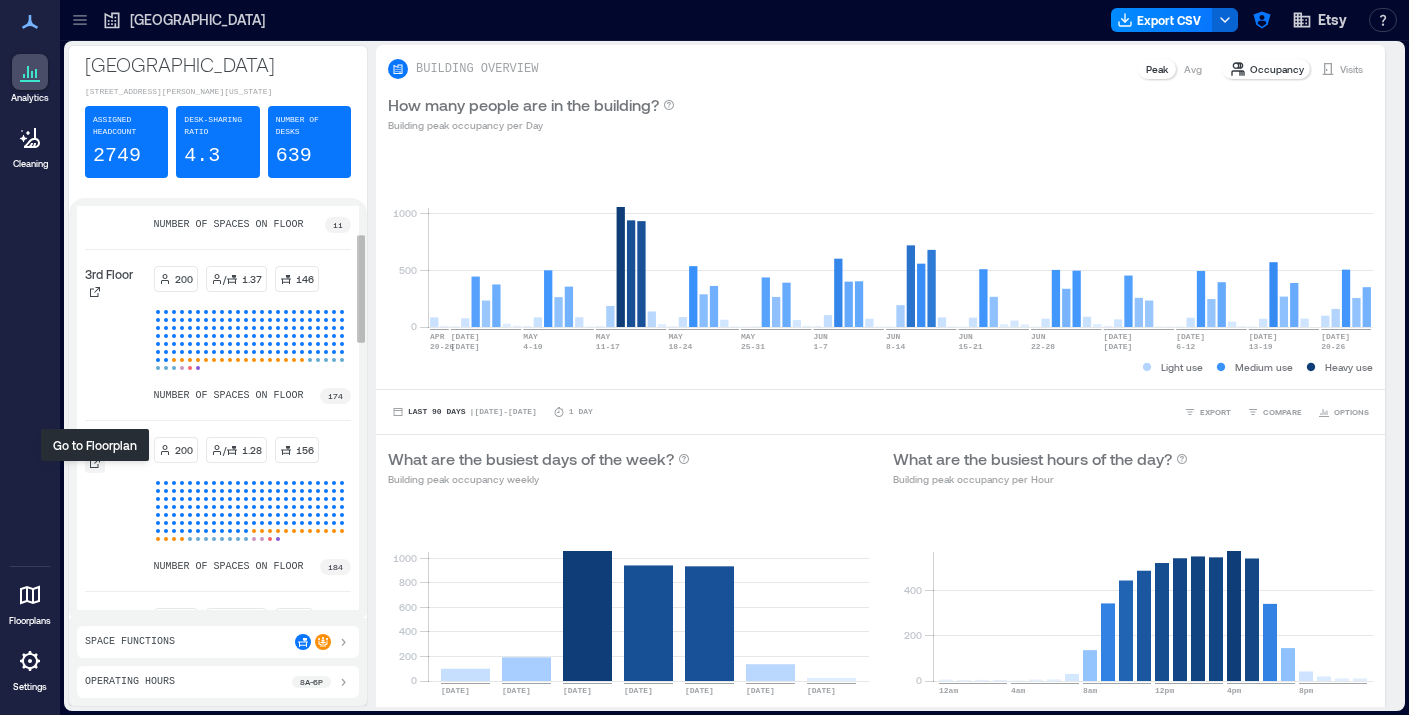 click 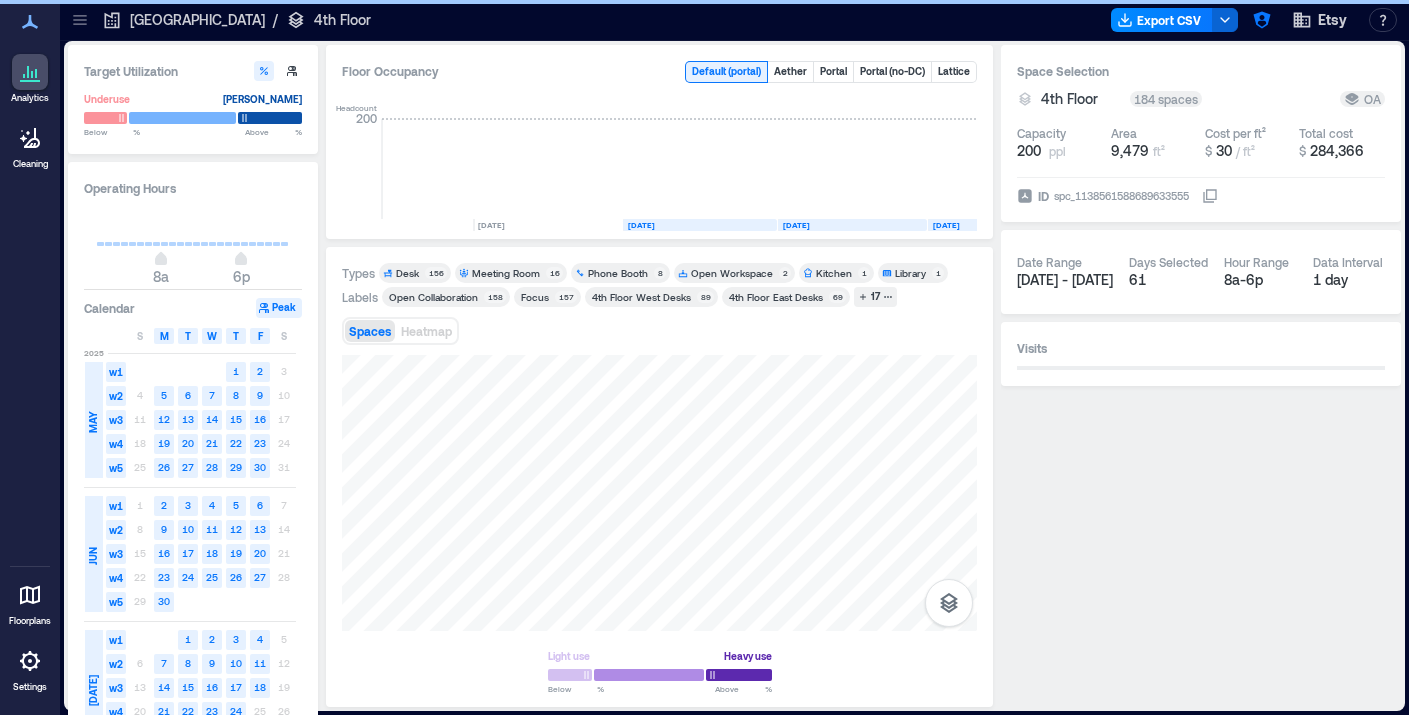 scroll, scrollTop: 0, scrollLeft: 2993, axis: horizontal 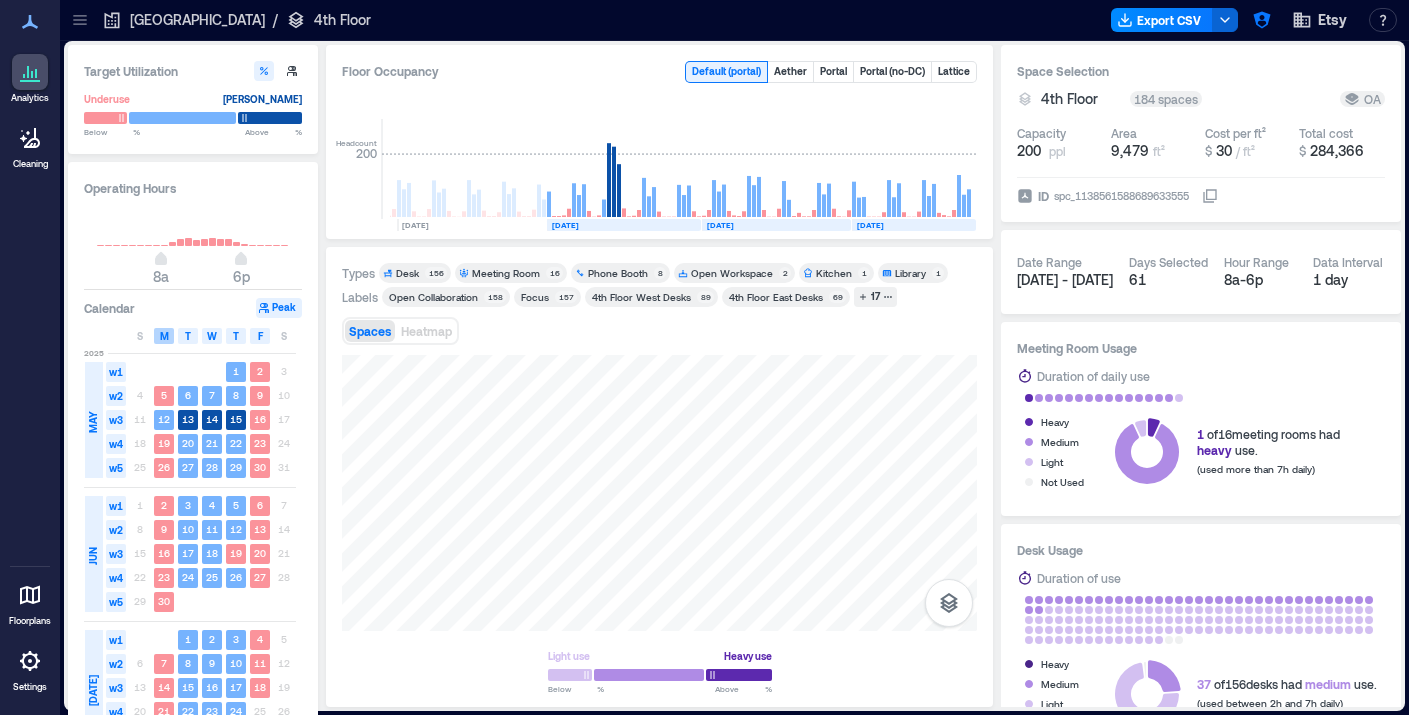 click on "M" at bounding box center [164, 336] 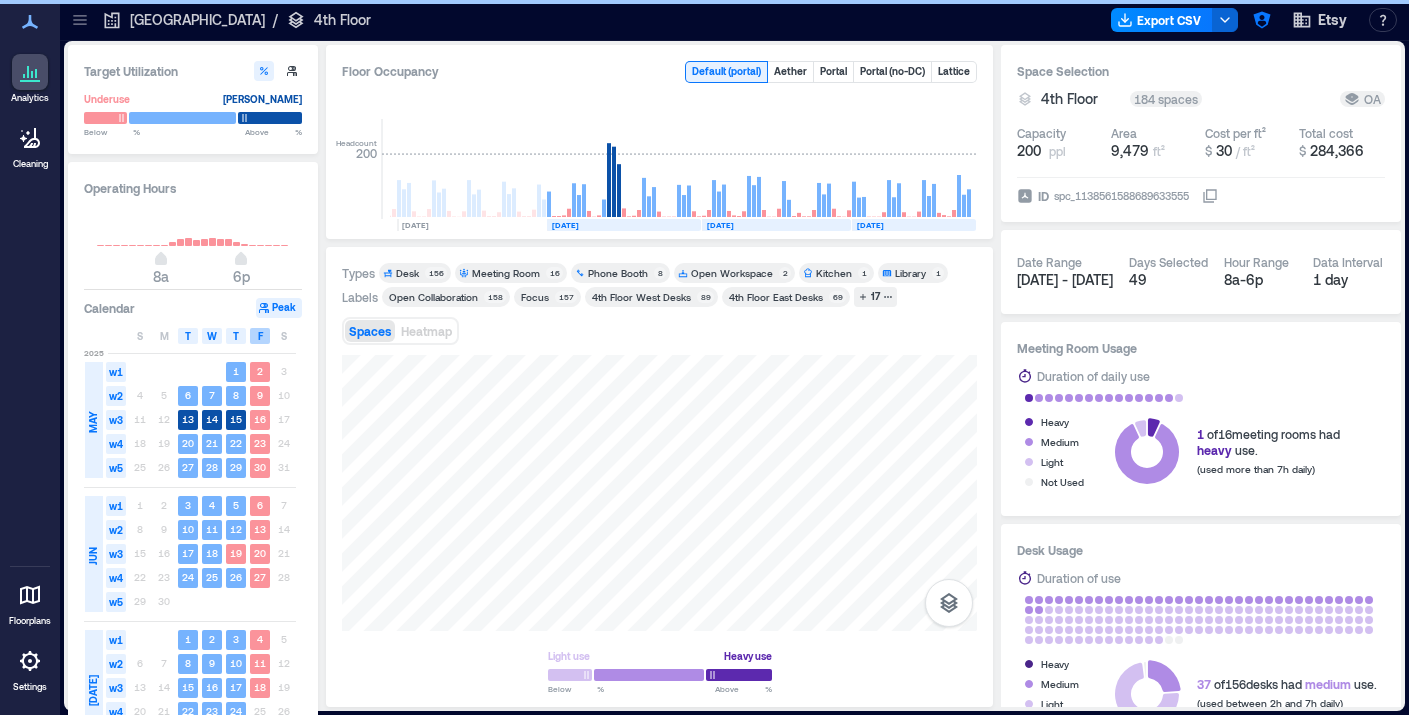 click on "F" at bounding box center [260, 336] 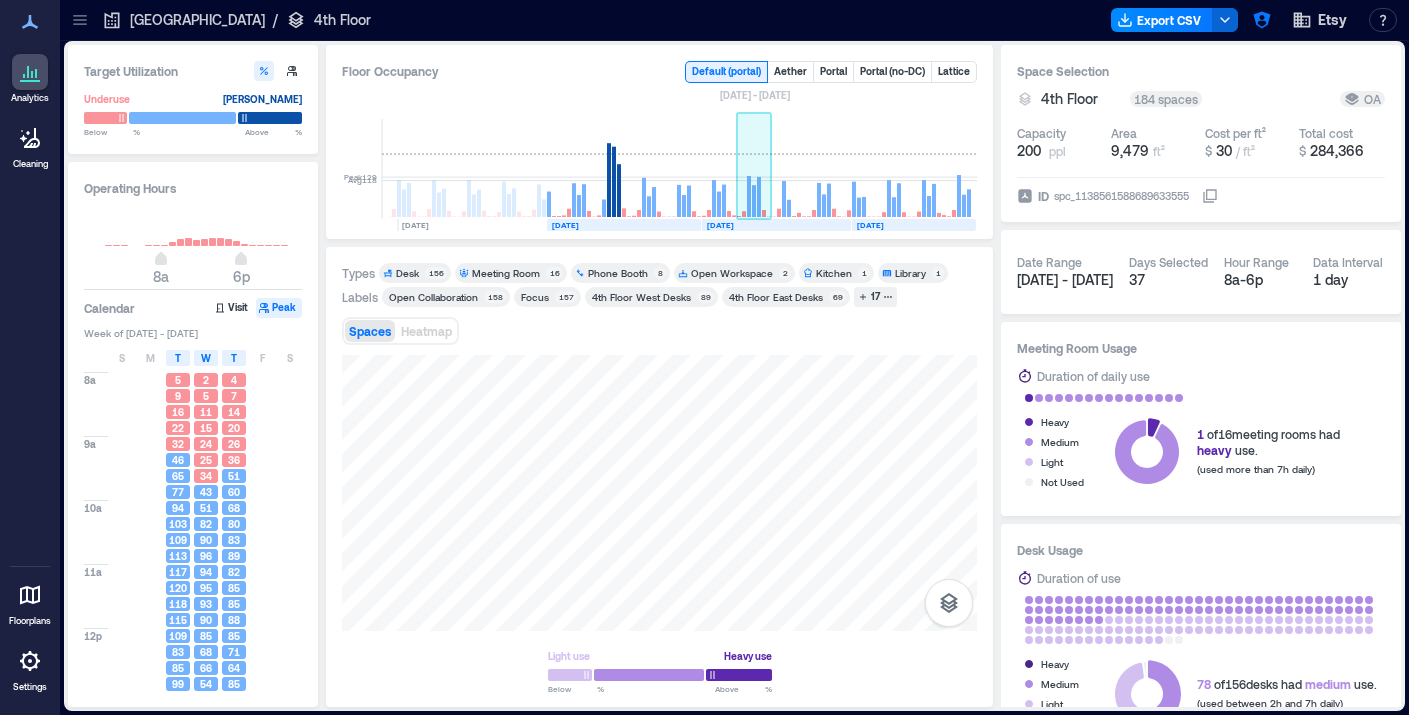 click 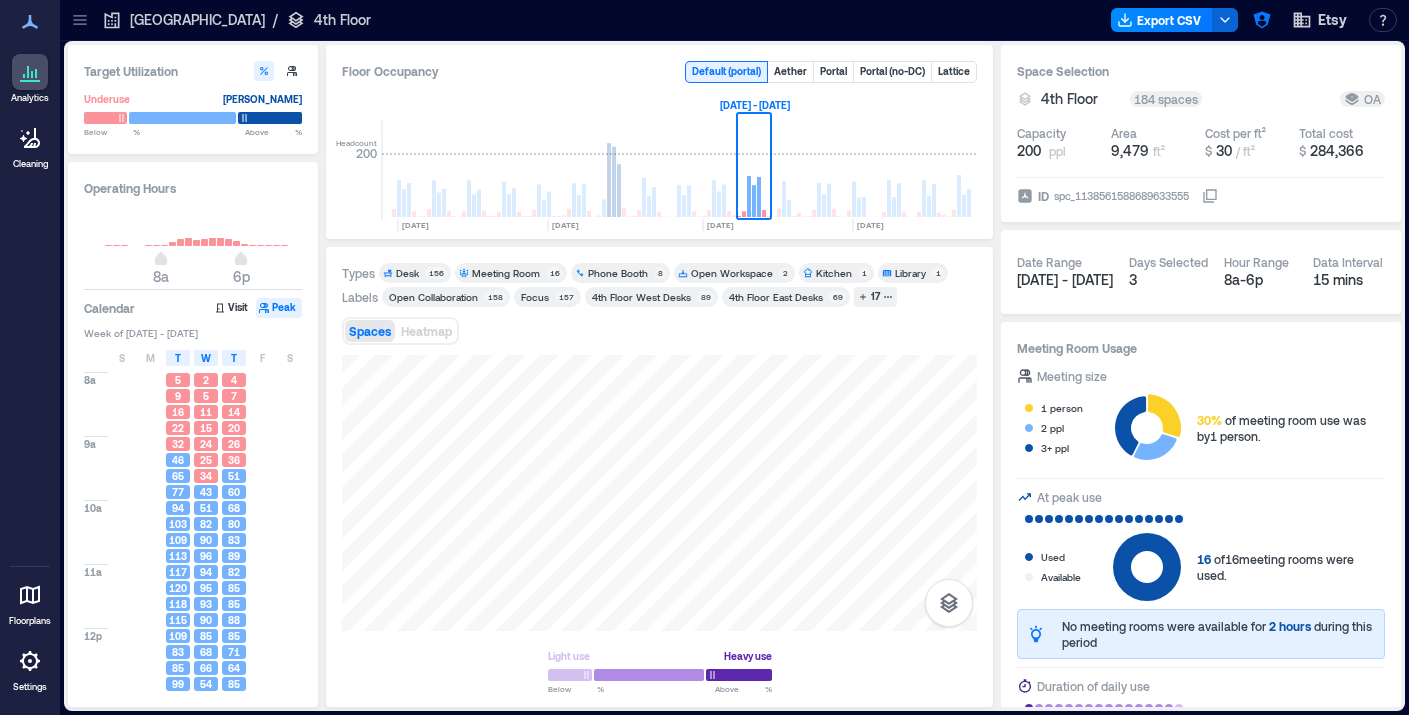 click on "Desk" at bounding box center (407, 273) 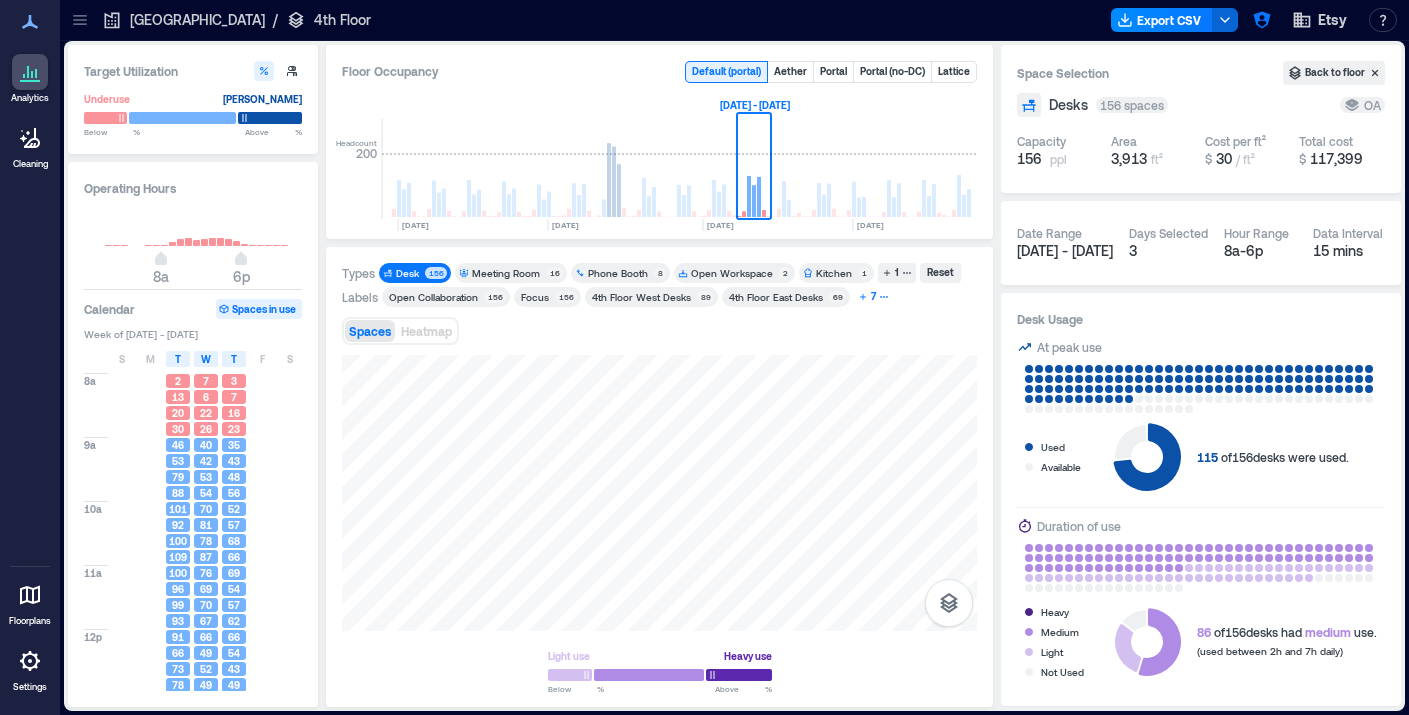 click on "7" at bounding box center [873, 297] 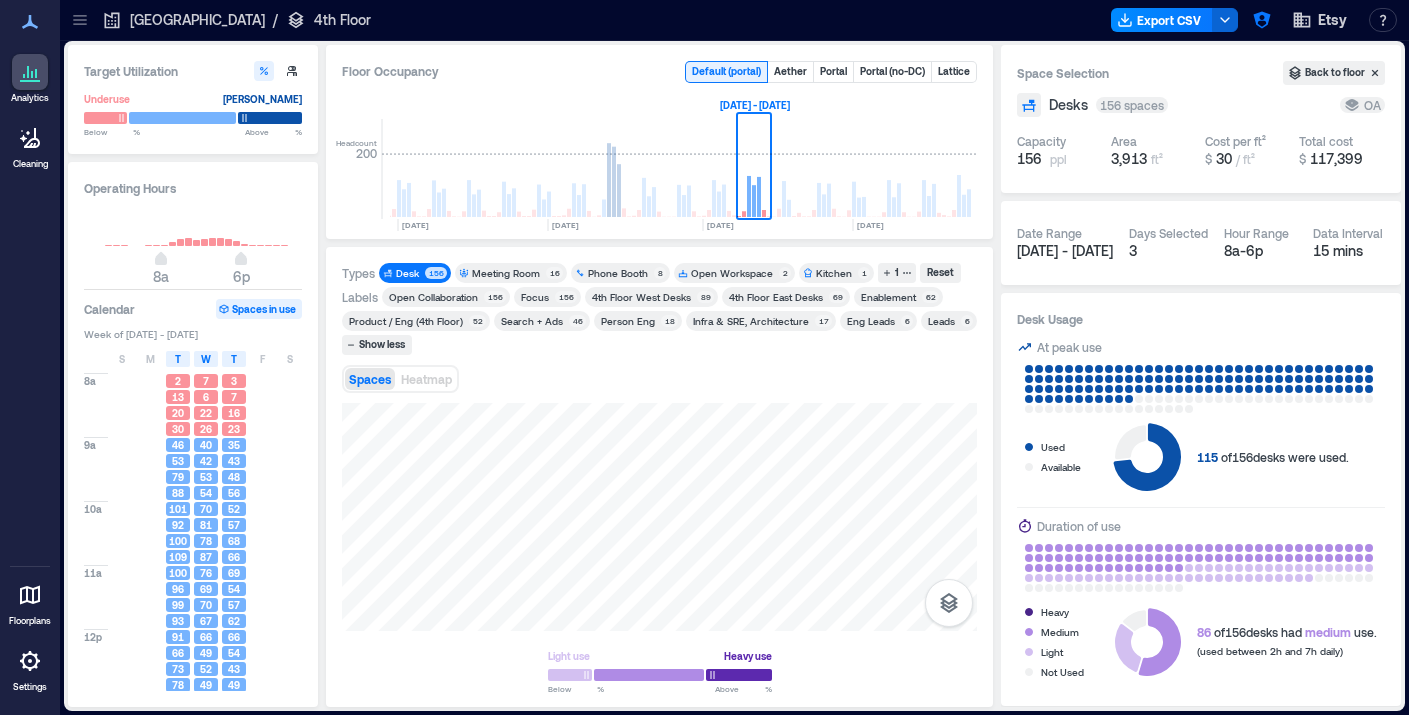 click on "Enablement" at bounding box center [888, 297] 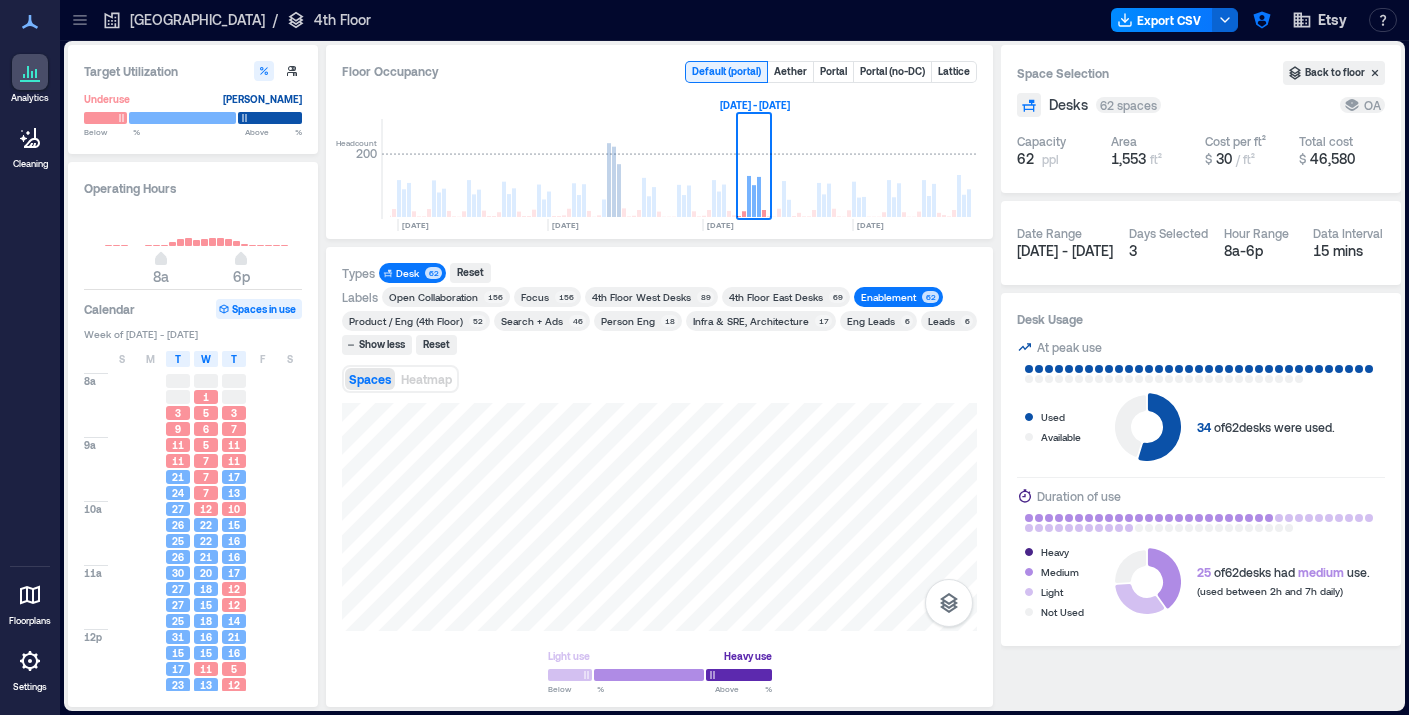 drag, startPoint x: 620, startPoint y: 378, endPoint x: 723, endPoint y: 361, distance: 104.393486 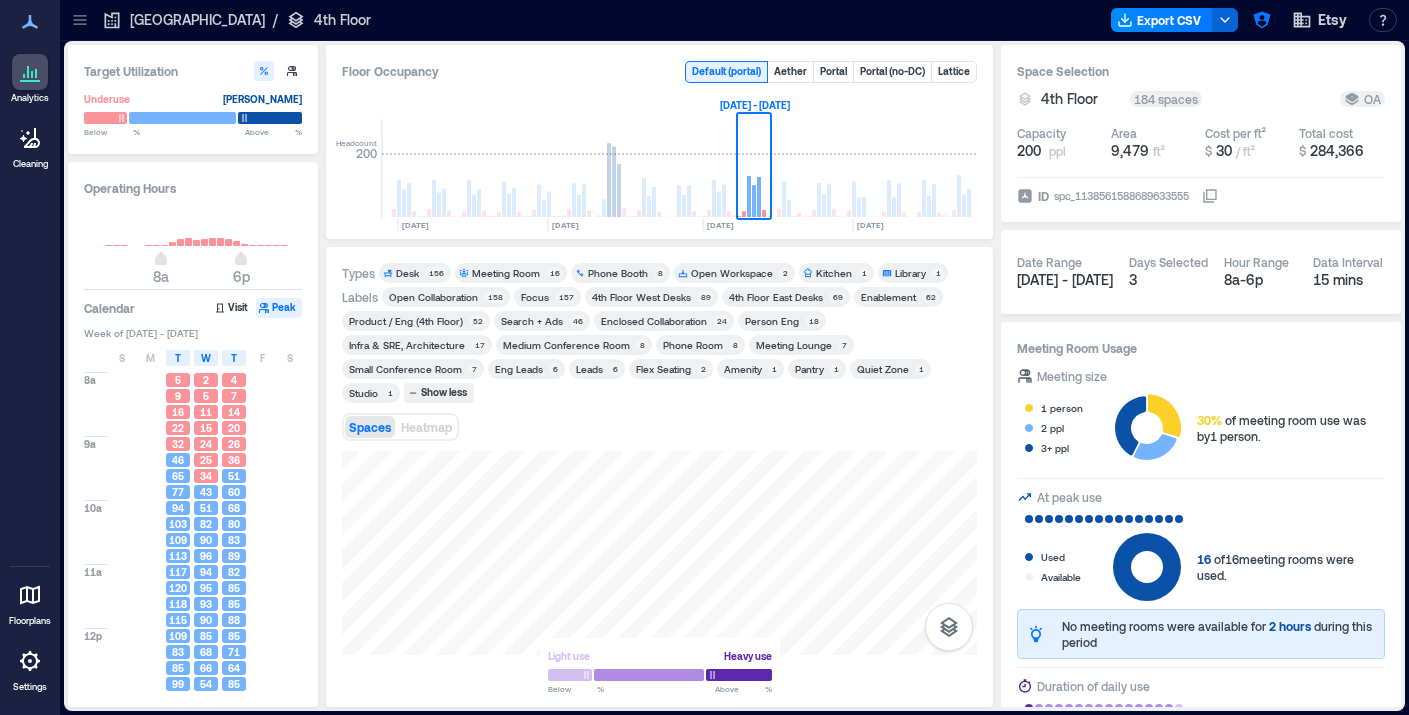 click on "Meeting Room" at bounding box center [506, 273] 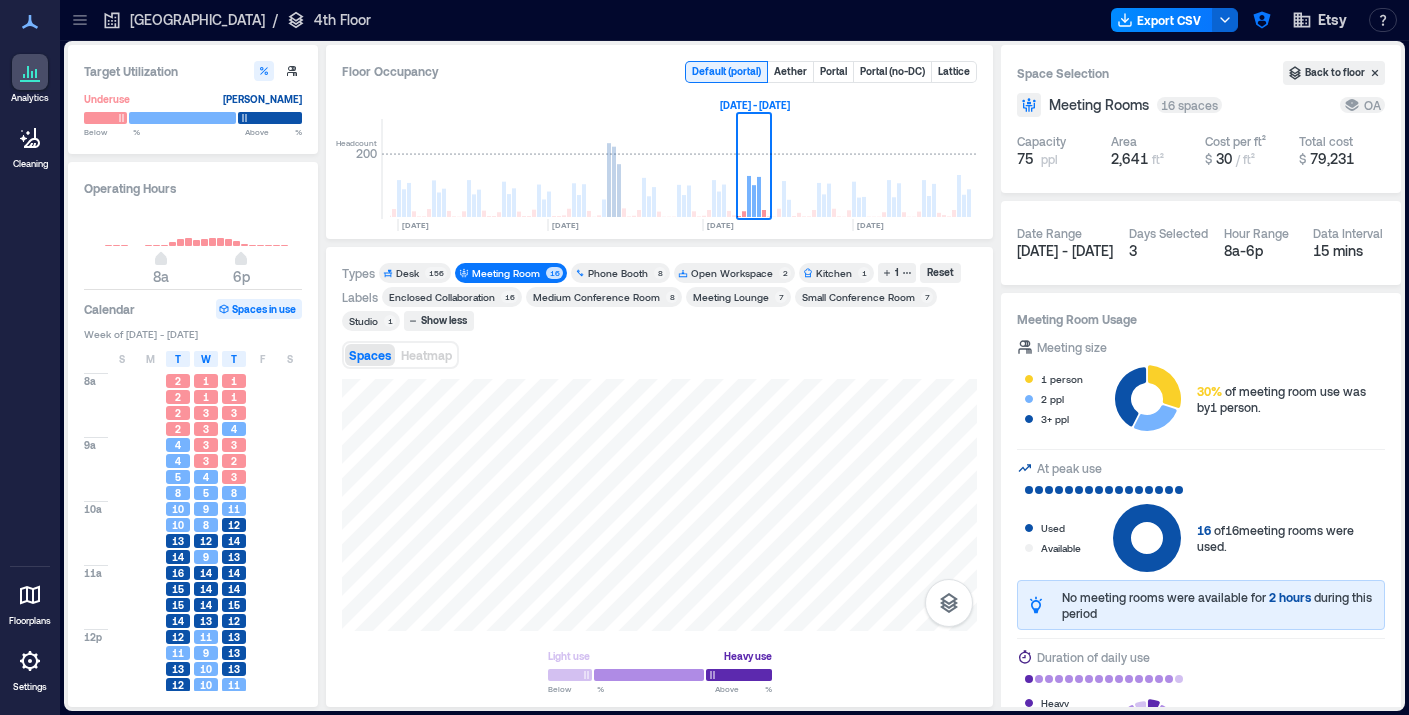 click on "Meeting Room" at bounding box center [506, 273] 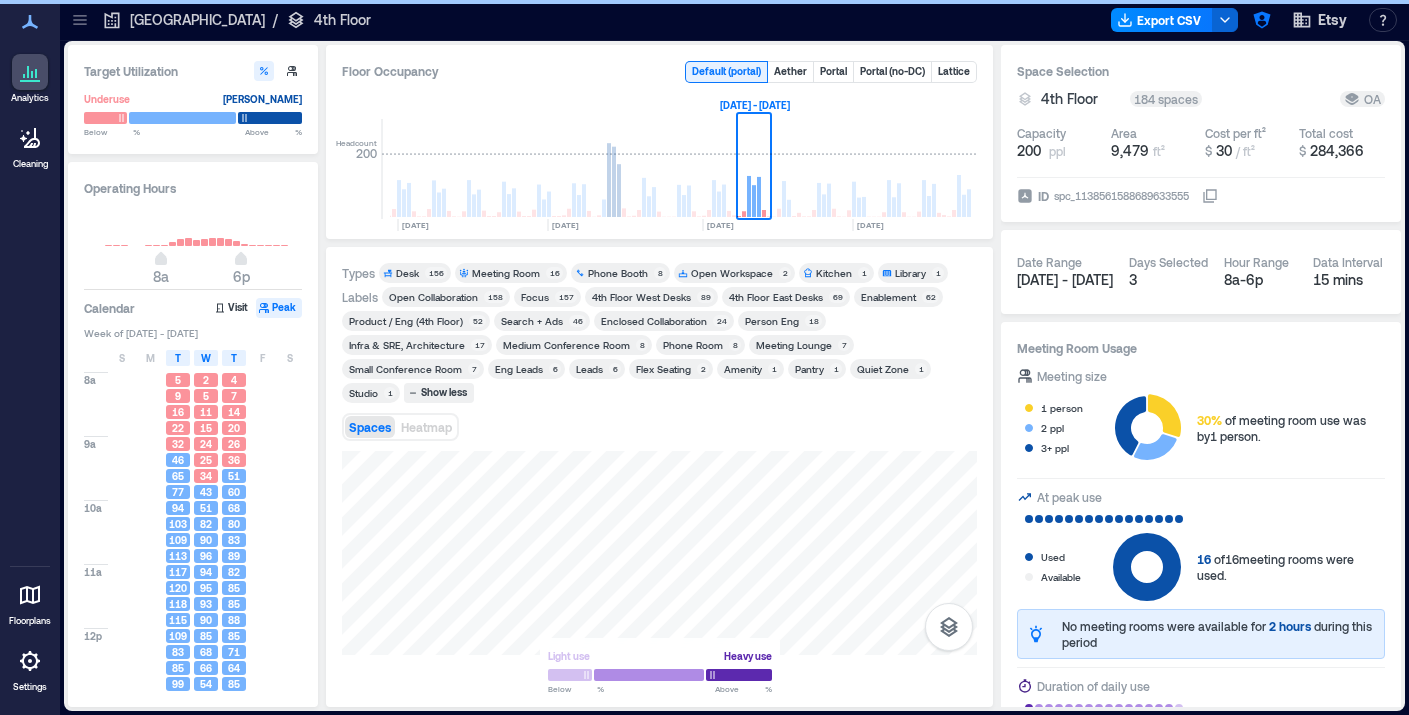 click on "Phone Booth" at bounding box center [618, 273] 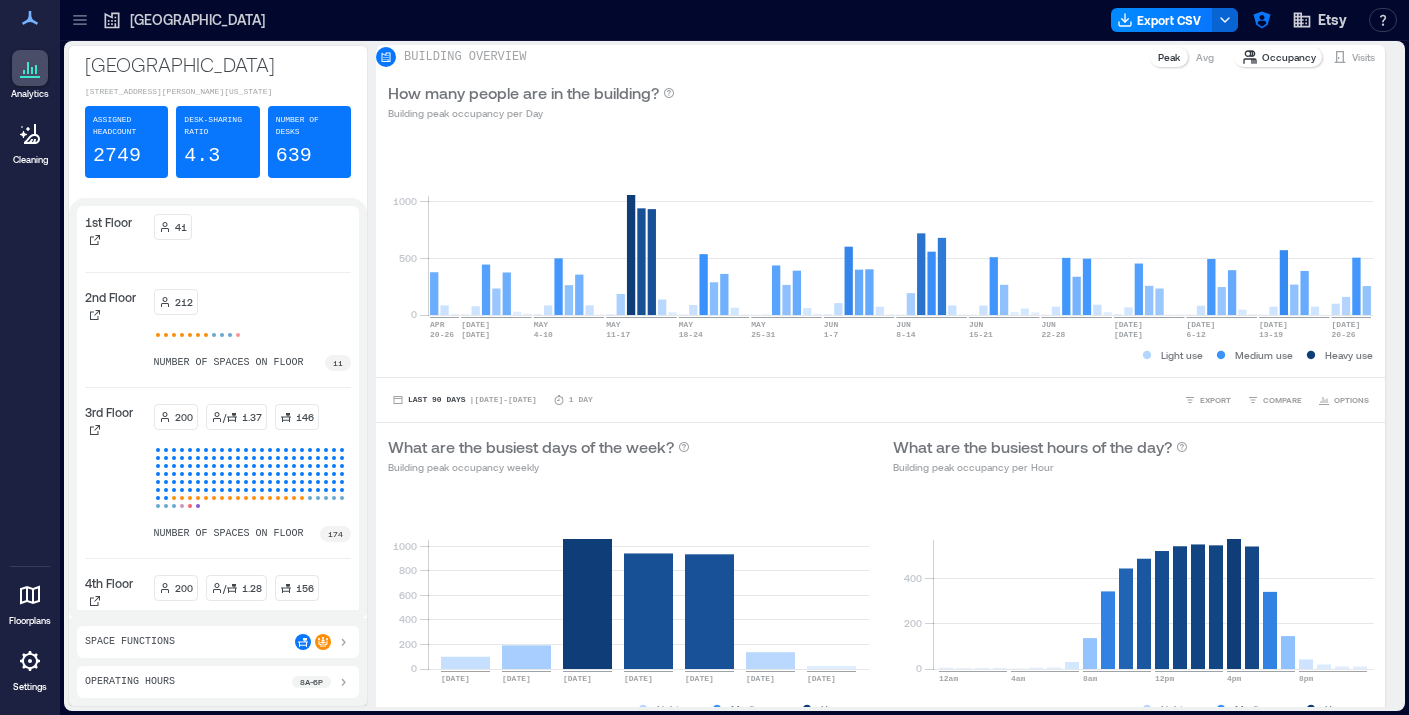 scroll, scrollTop: 0, scrollLeft: 0, axis: both 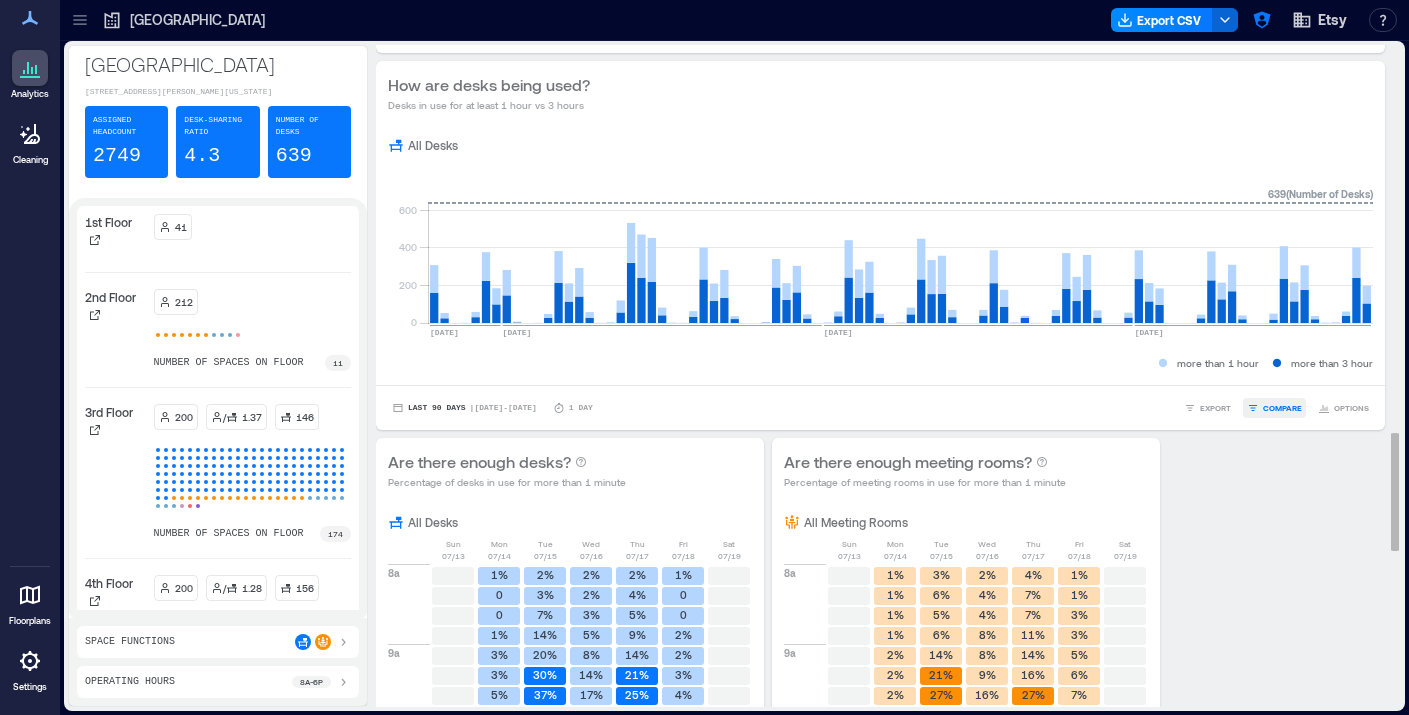 click on "COMPARE" at bounding box center (1282, 408) 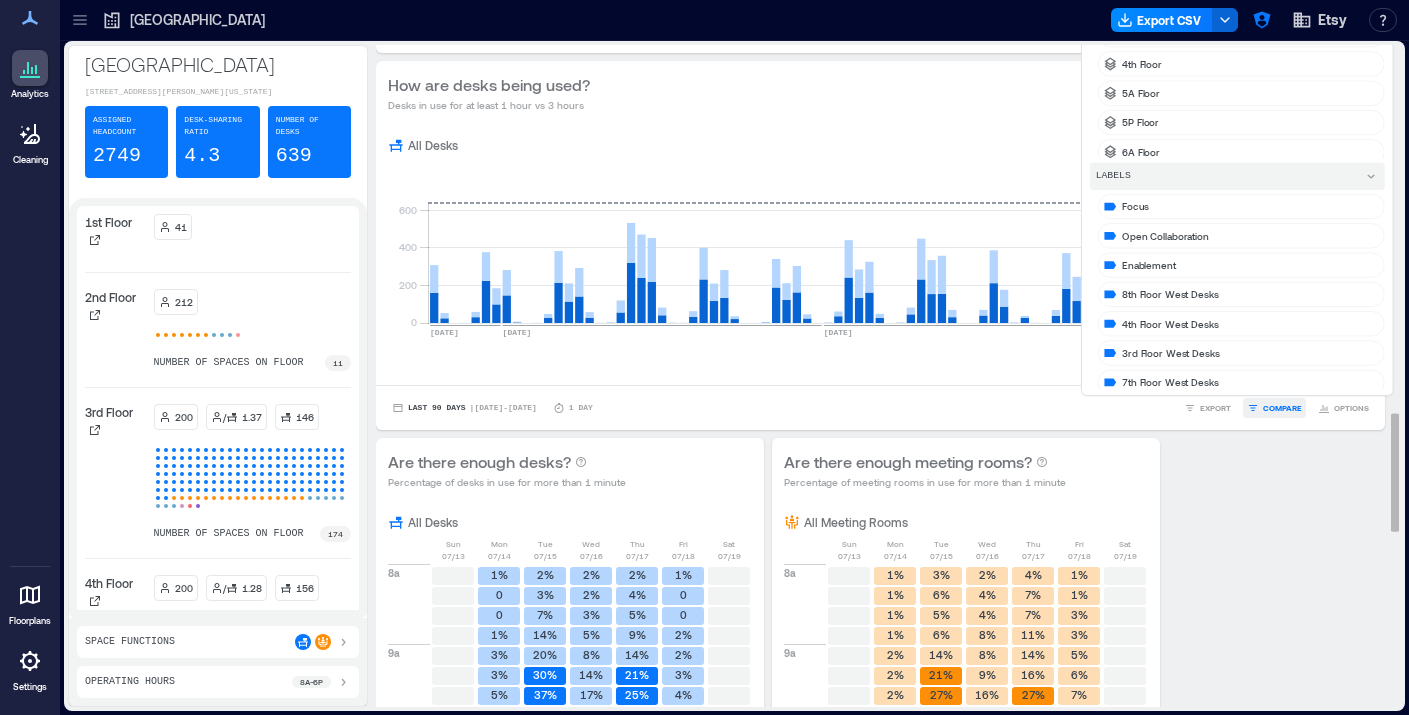 scroll, scrollTop: 1893, scrollLeft: 0, axis: vertical 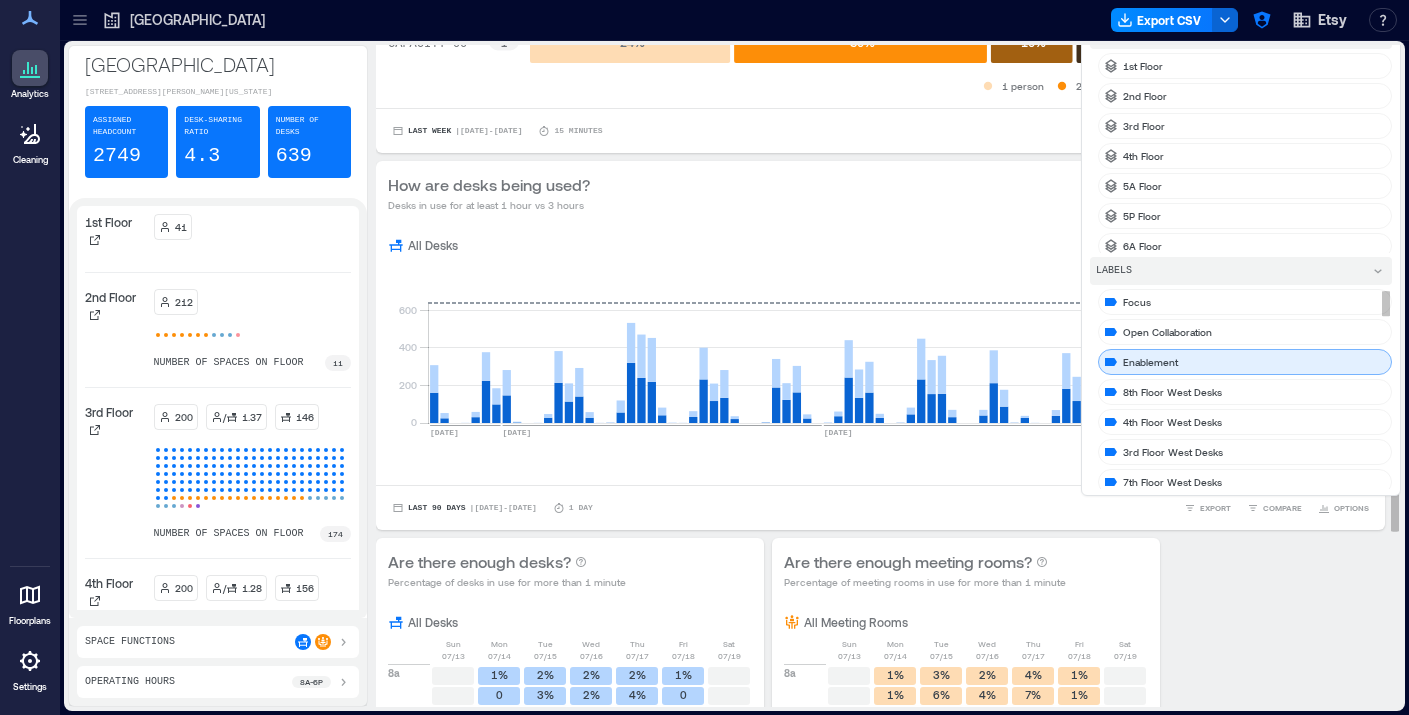 click on "Enablement" at bounding box center [1245, 362] 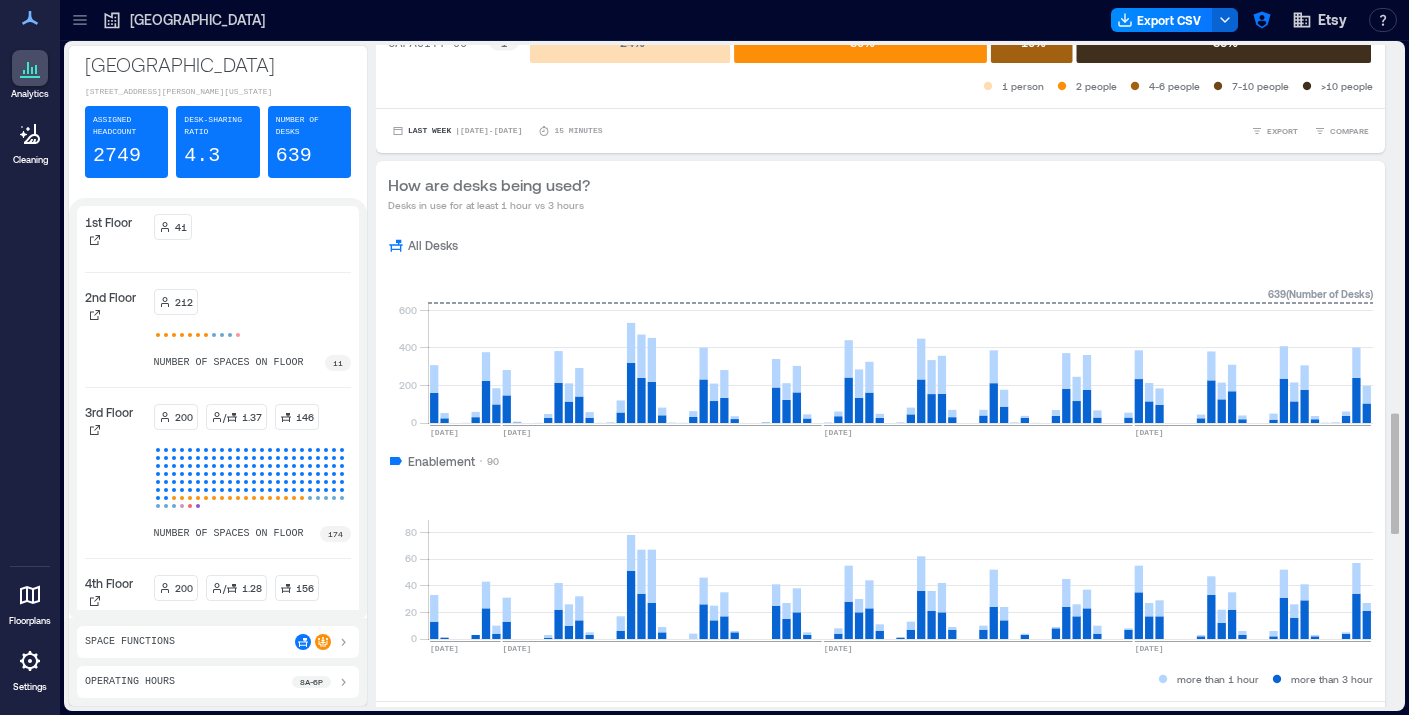 click on "How are desks being used? Desks in use for at least 1 hour vs 3 hours" at bounding box center (880, 193) 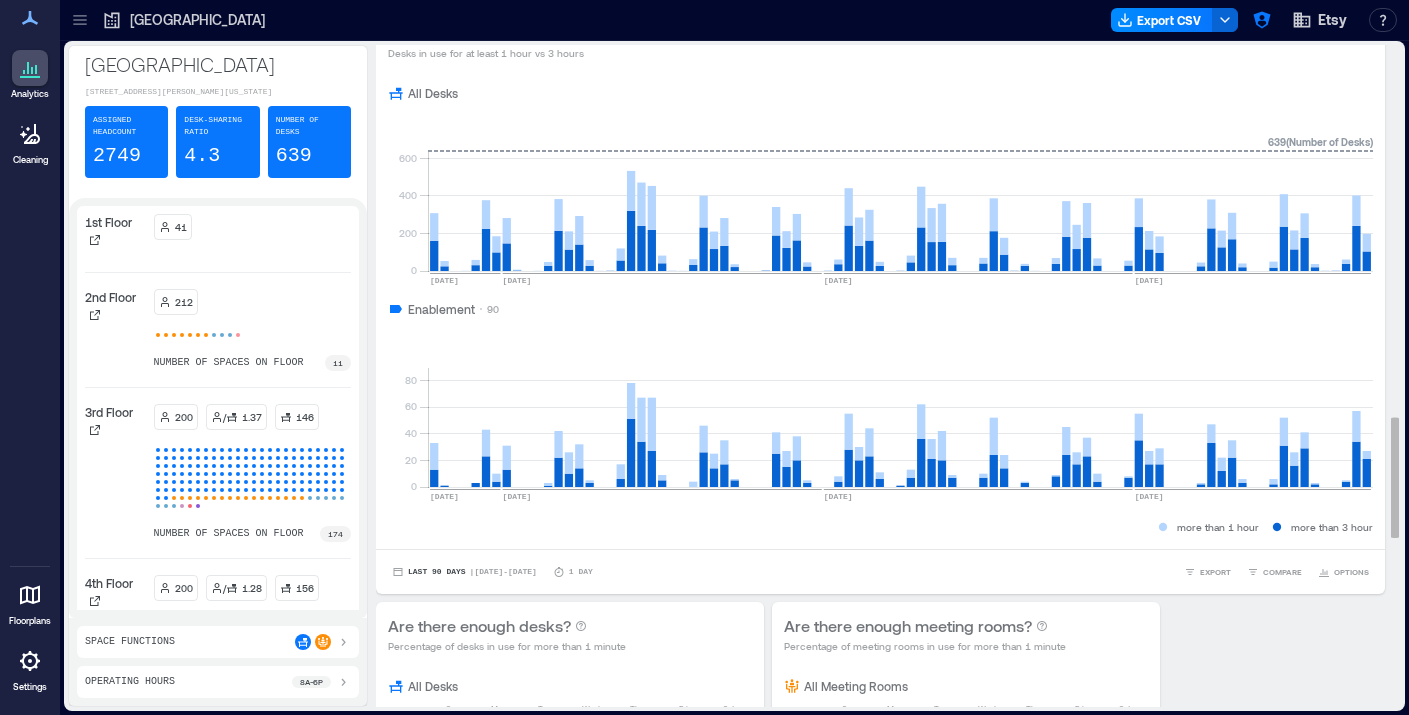 scroll, scrollTop: 2048, scrollLeft: 0, axis: vertical 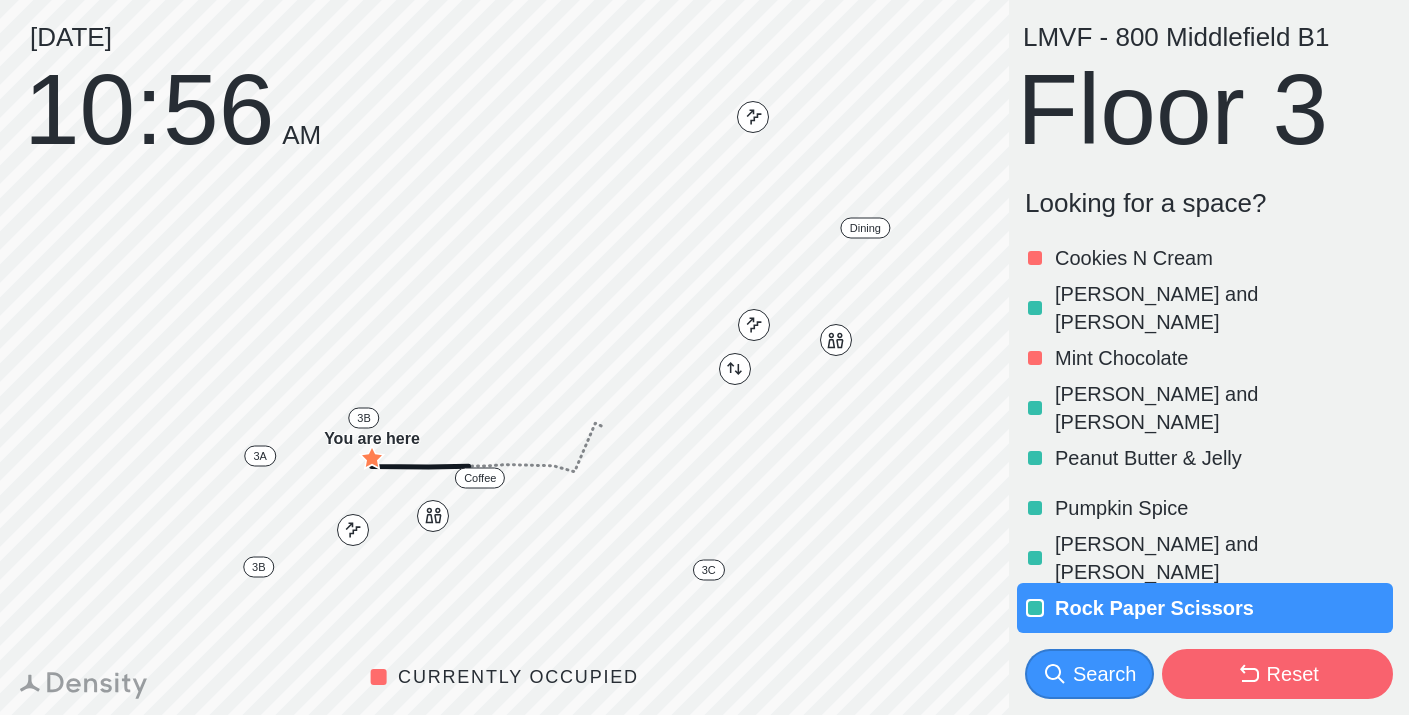 click 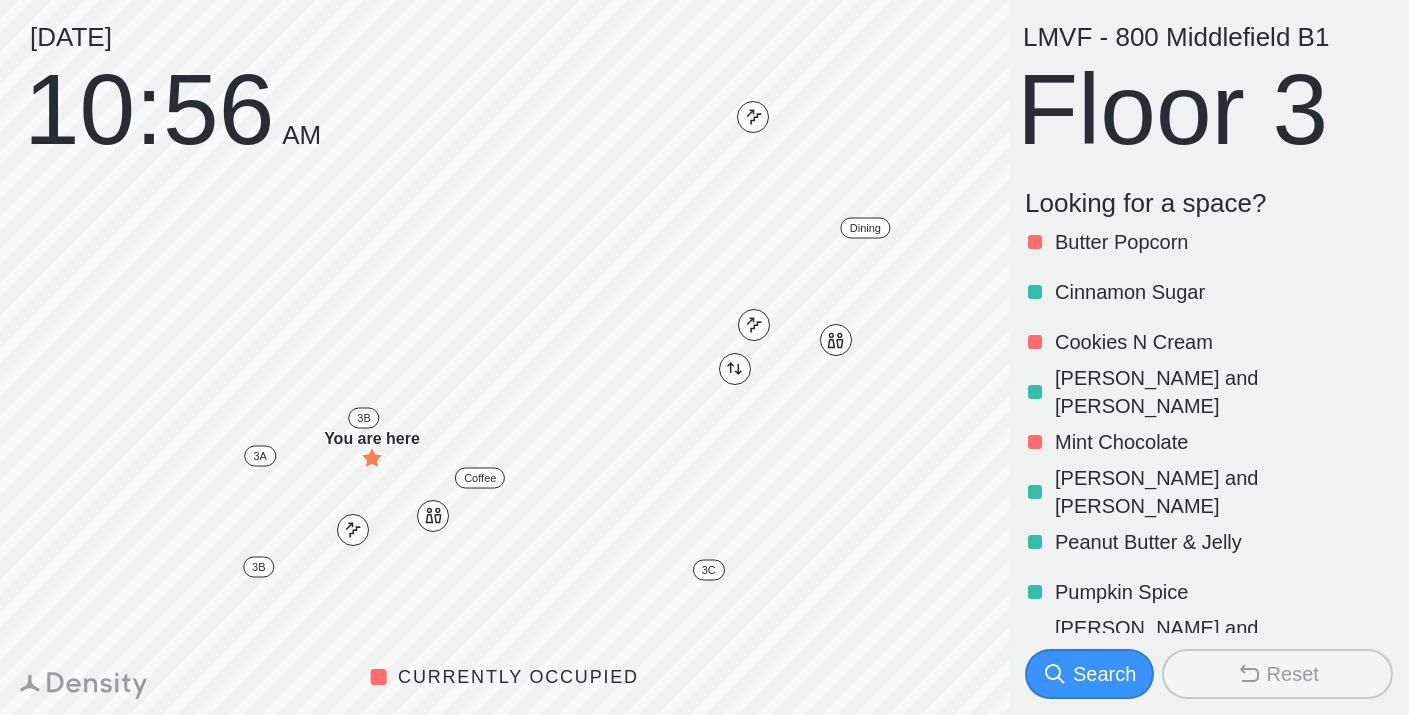 scroll, scrollTop: 0, scrollLeft: 0, axis: both 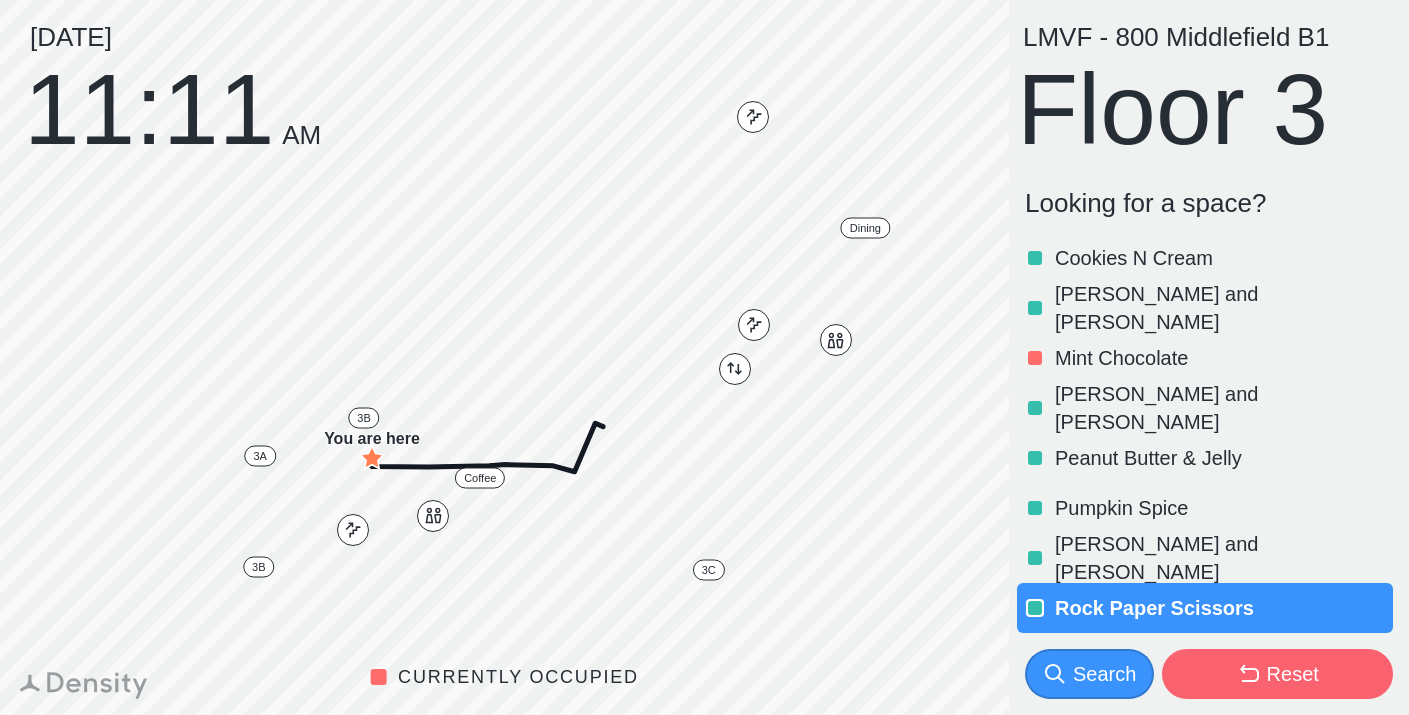 click on "Reset" at bounding box center (1277, 674) 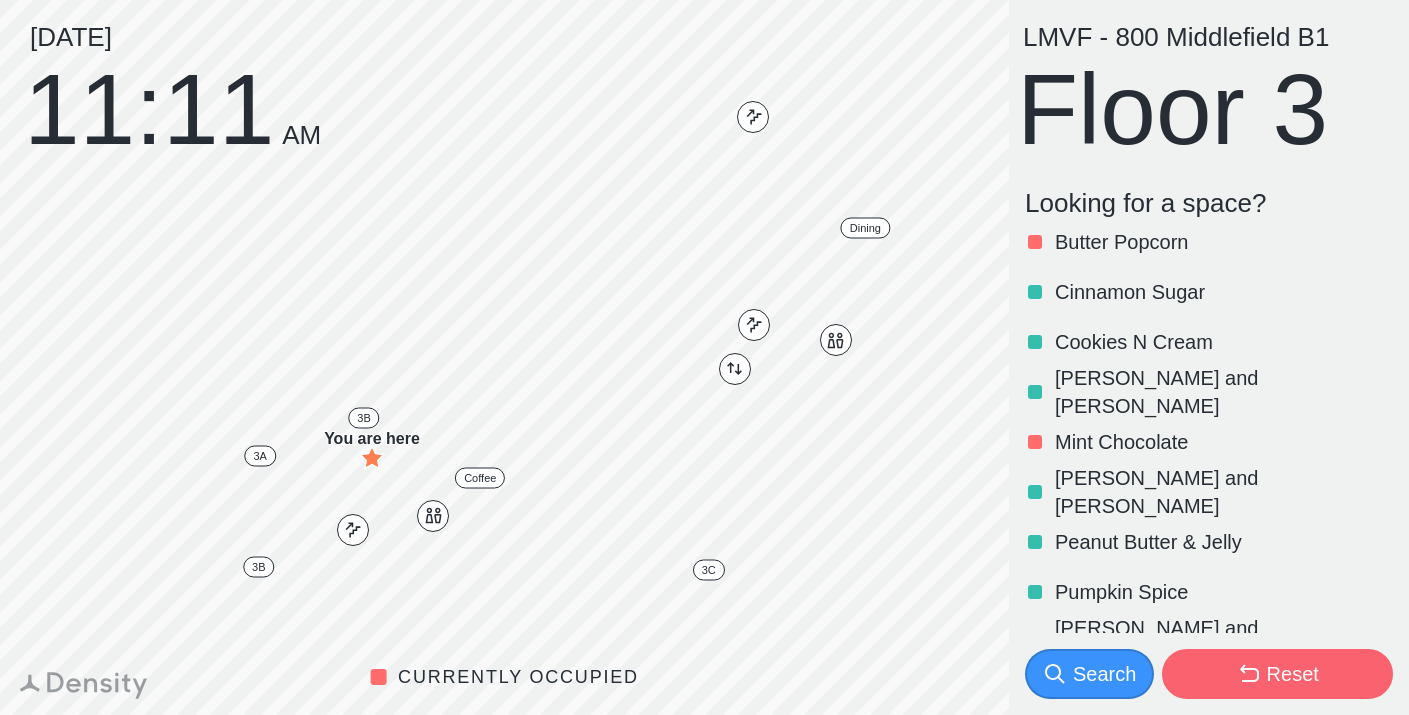 scroll, scrollTop: 0, scrollLeft: 0, axis: both 